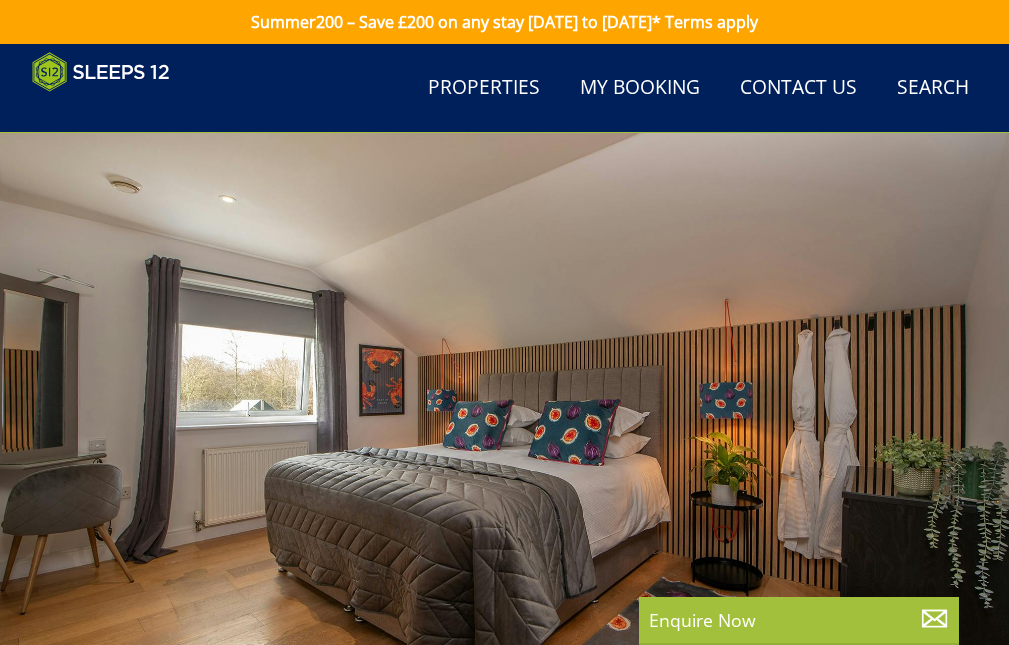 scroll, scrollTop: 768, scrollLeft: 0, axis: vertical 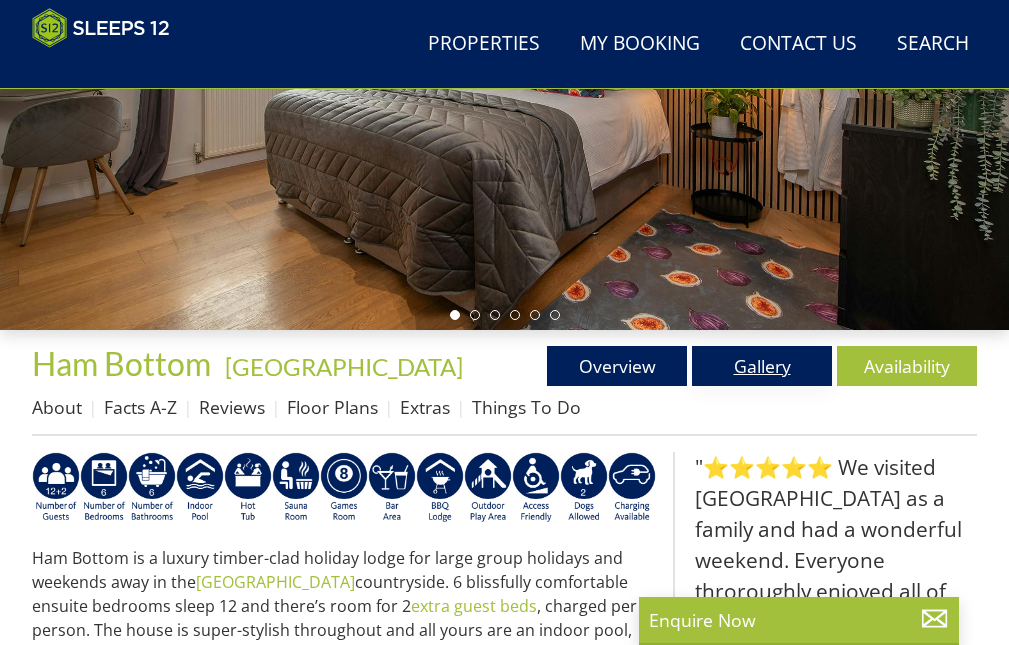 click on "Gallery" at bounding box center (762, 366) 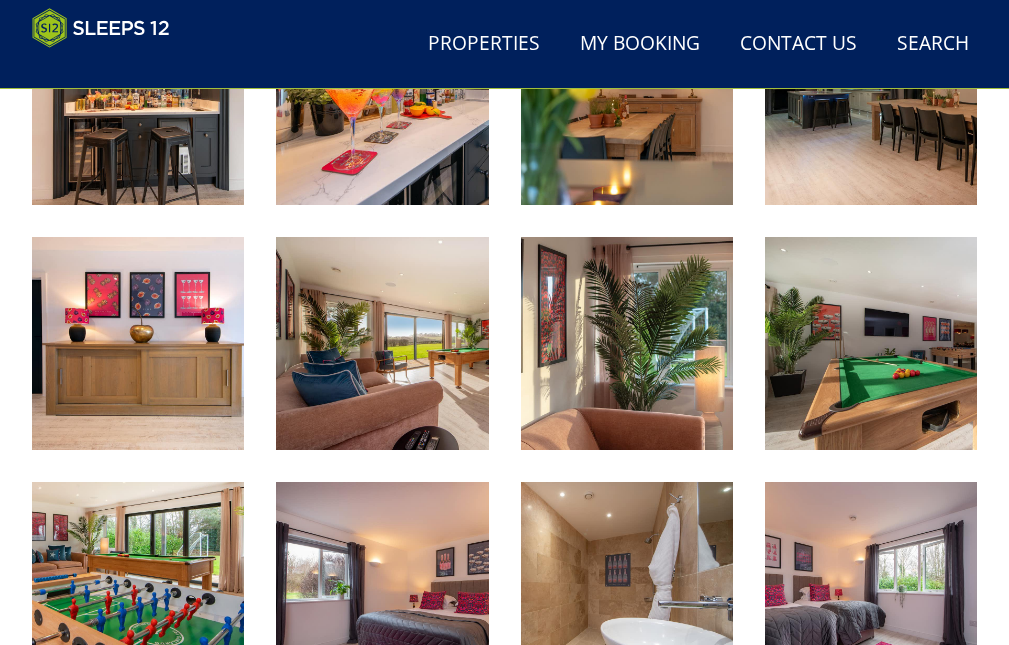 scroll, scrollTop: 1500, scrollLeft: 0, axis: vertical 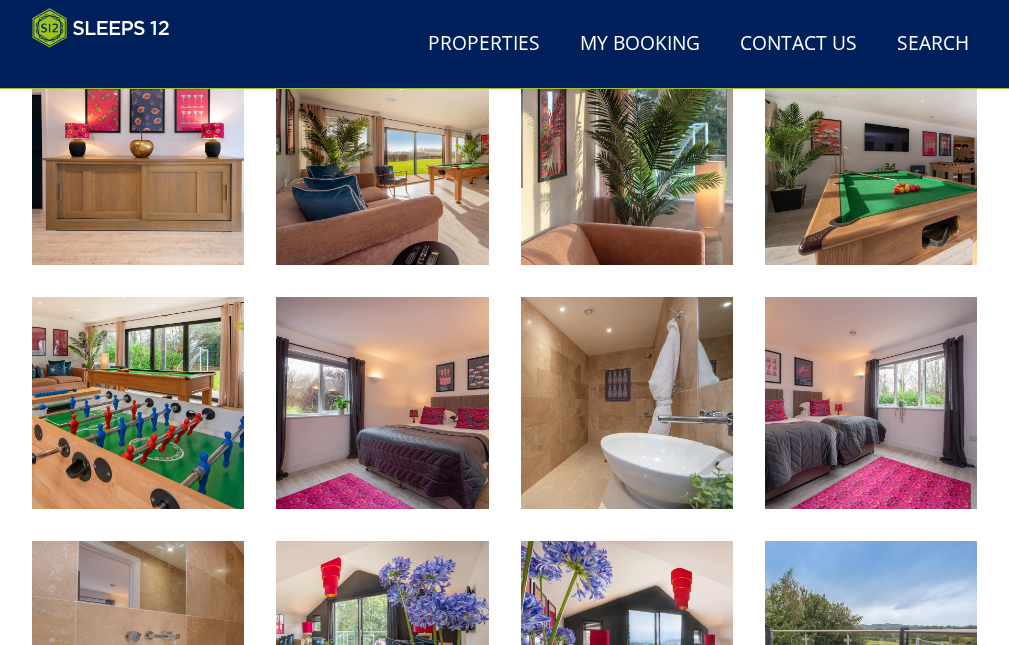 click on "Search
Menu
Properties
My Booking
Contact Us  01823 665500
Search  Check Availability" at bounding box center [504, 44] 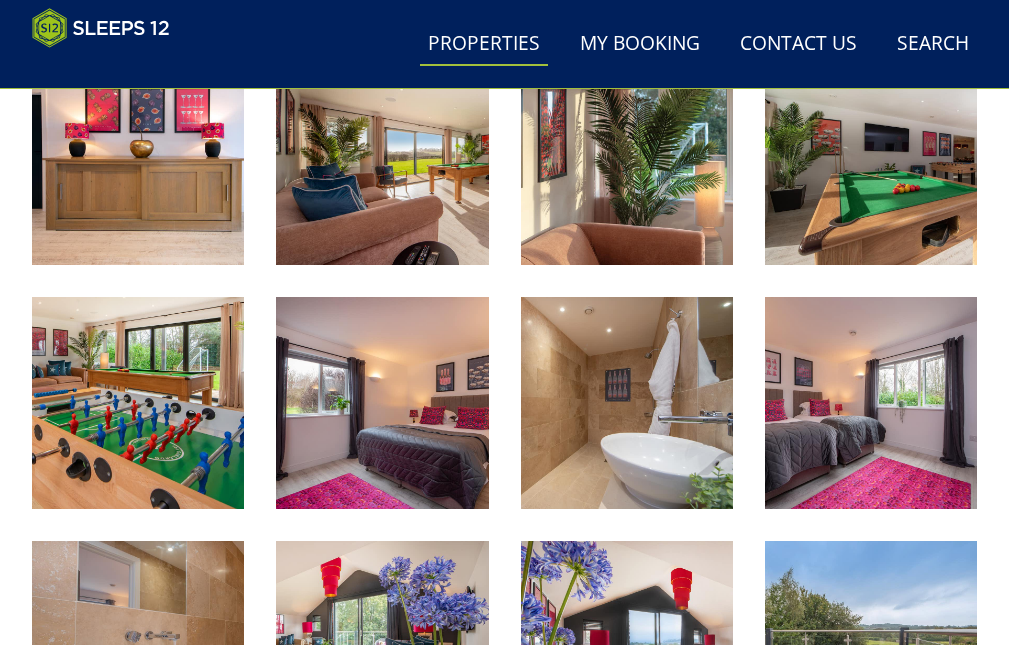 click on "Properties" at bounding box center (484, 44) 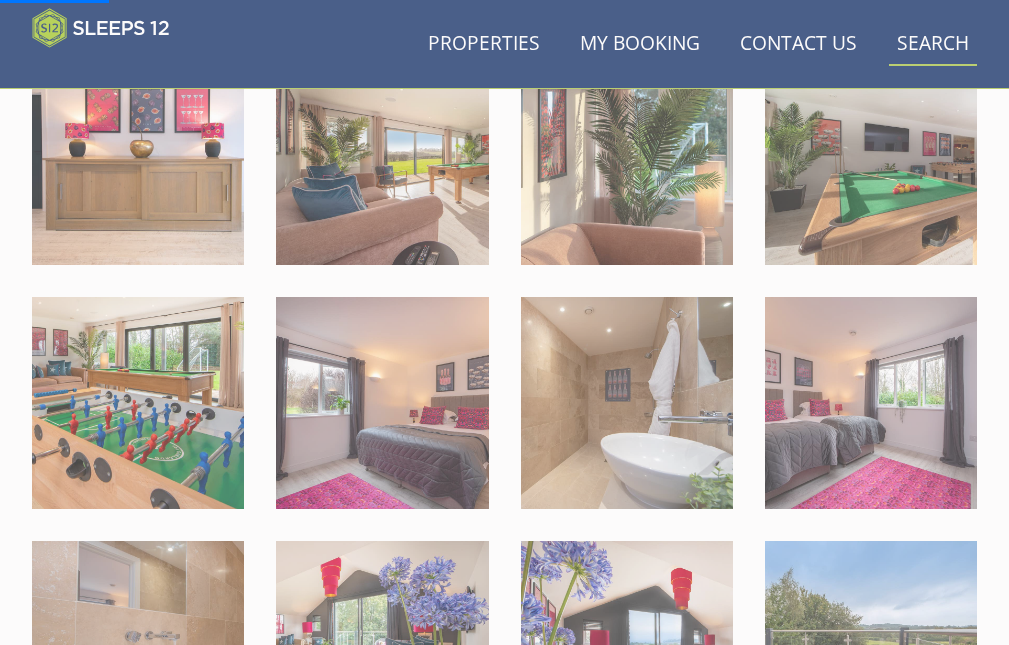 click on "Search  Check Availability" at bounding box center [933, 44] 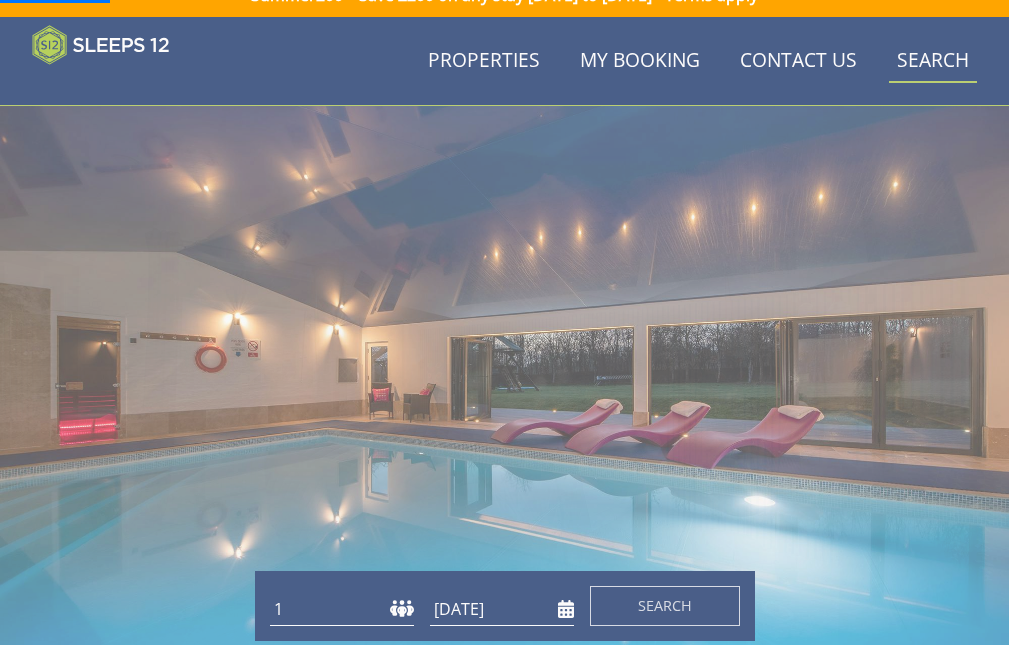 scroll, scrollTop: 0, scrollLeft: 0, axis: both 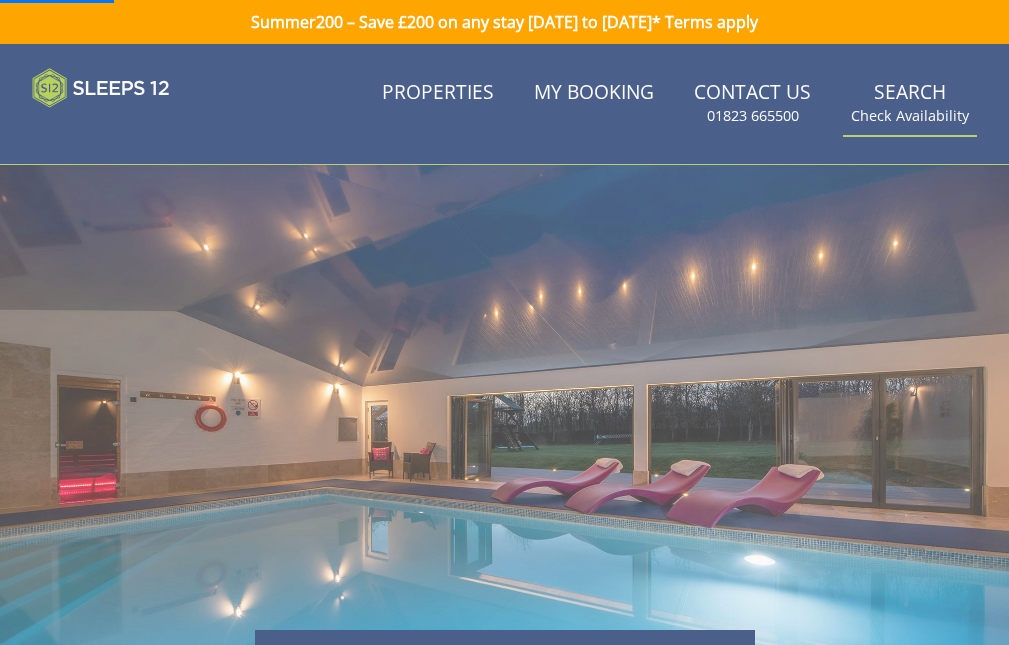 click on "Search  Check Availability" at bounding box center (910, 103) 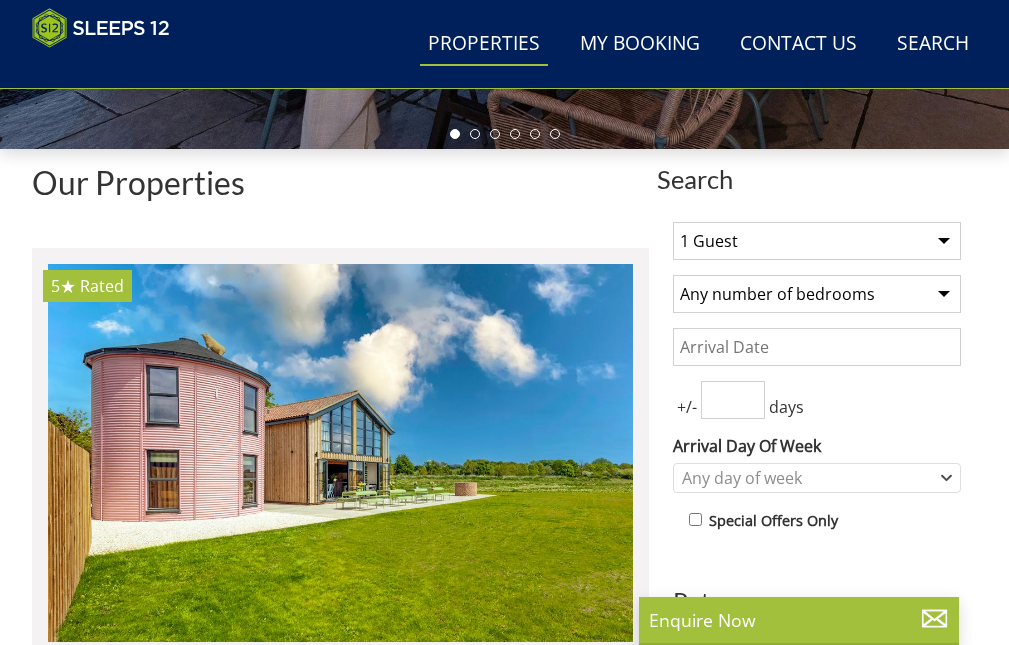 scroll, scrollTop: 697, scrollLeft: 0, axis: vertical 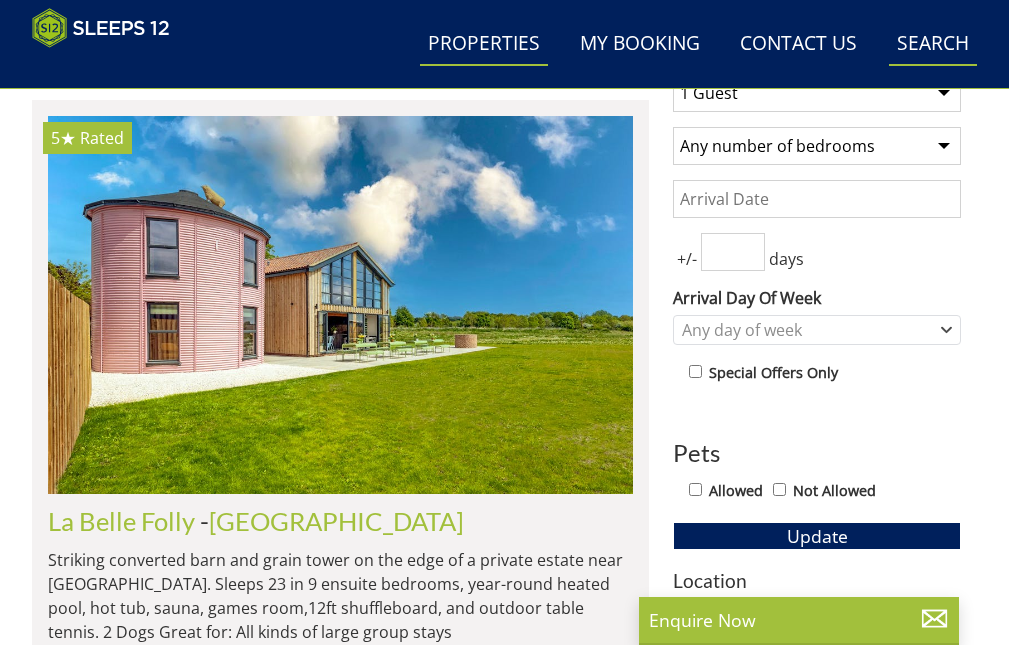 click on "Search  Check Availability" at bounding box center (933, 44) 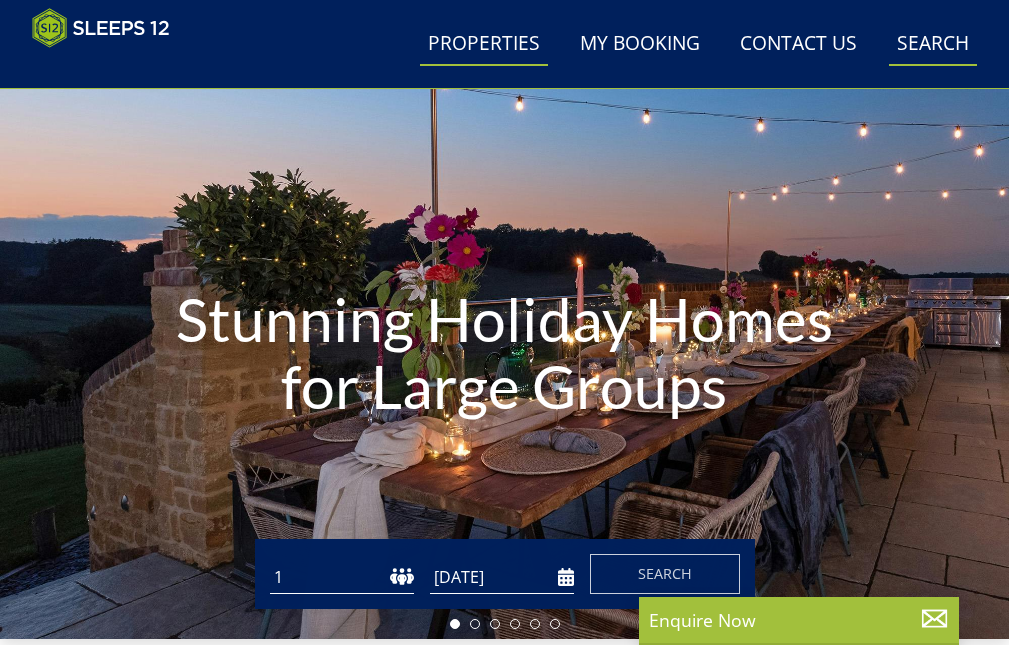 scroll, scrollTop: 0, scrollLeft: 0, axis: both 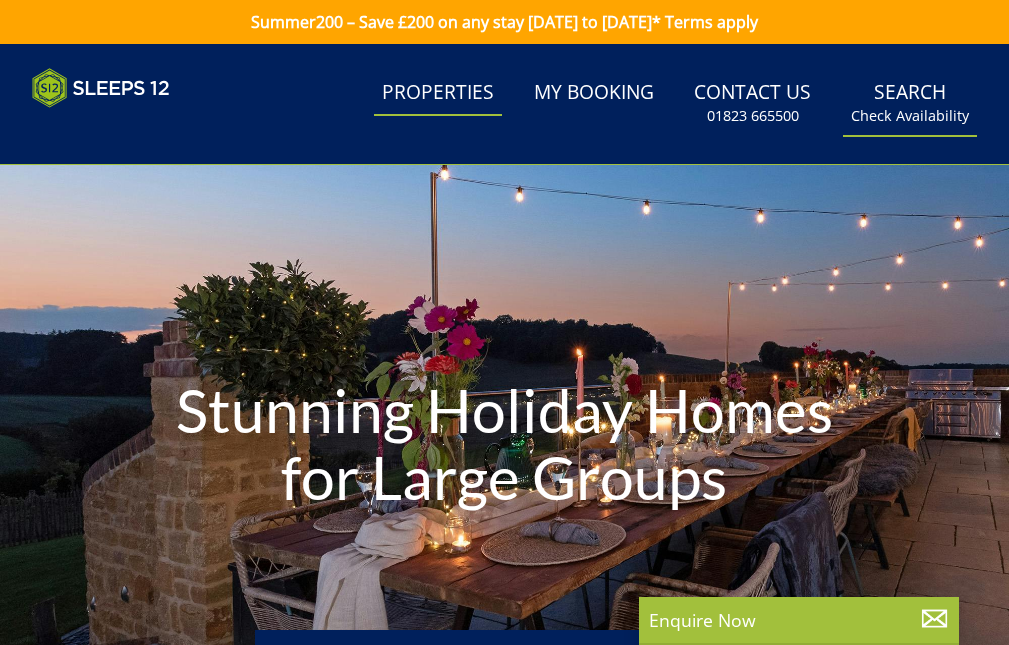 click on "Search  Check Availability" at bounding box center (910, 103) 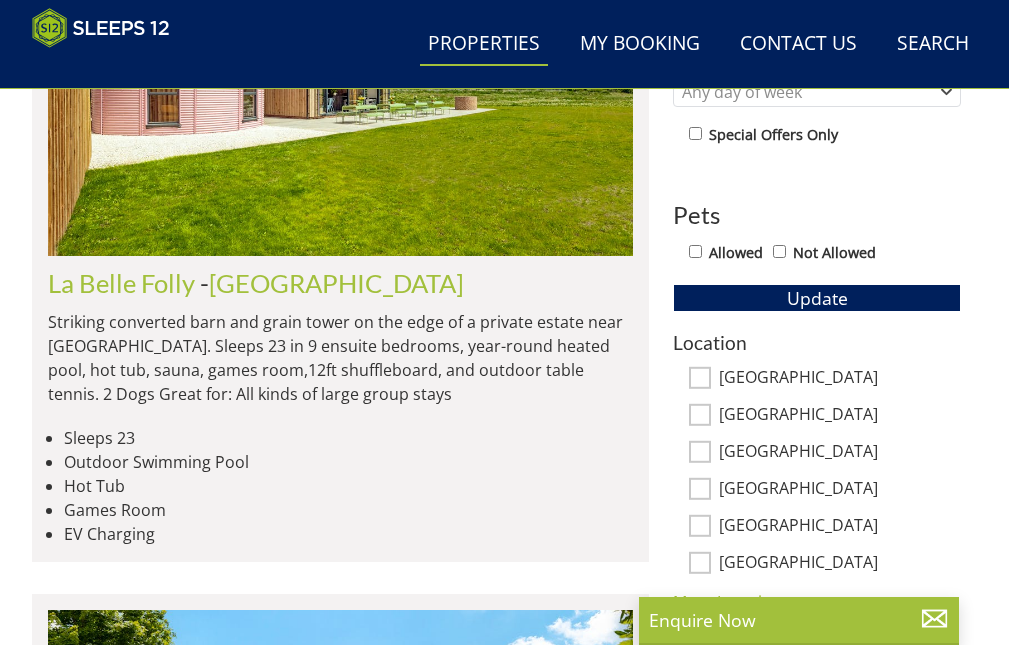 scroll, scrollTop: 900, scrollLeft: 0, axis: vertical 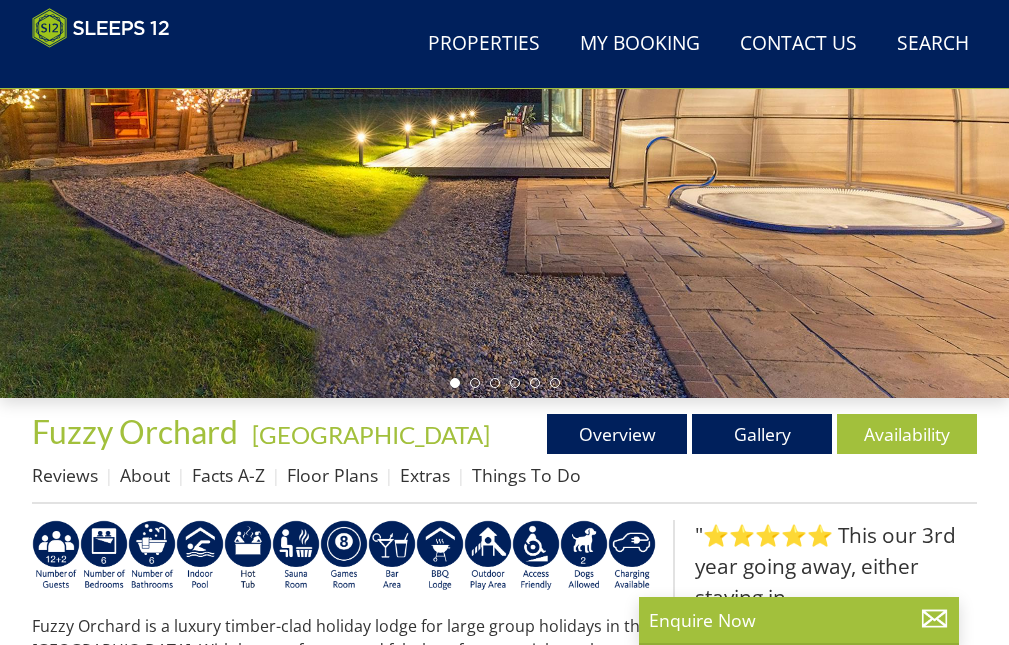 click on "Properties
Fuzzy Orchard
-  [GEOGRAPHIC_DATA]
Overview
Gallery
Availability
Reviews
About
Facts A-Z
Floor Plans
Extras
Things To Do" at bounding box center [504, 459] 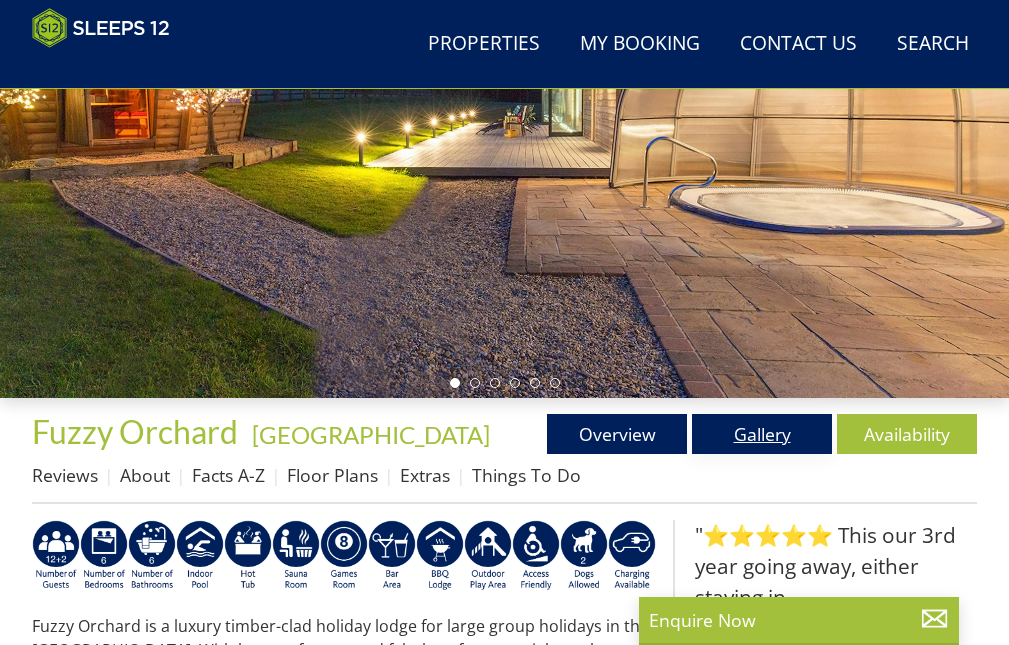 click on "Gallery" at bounding box center [762, 434] 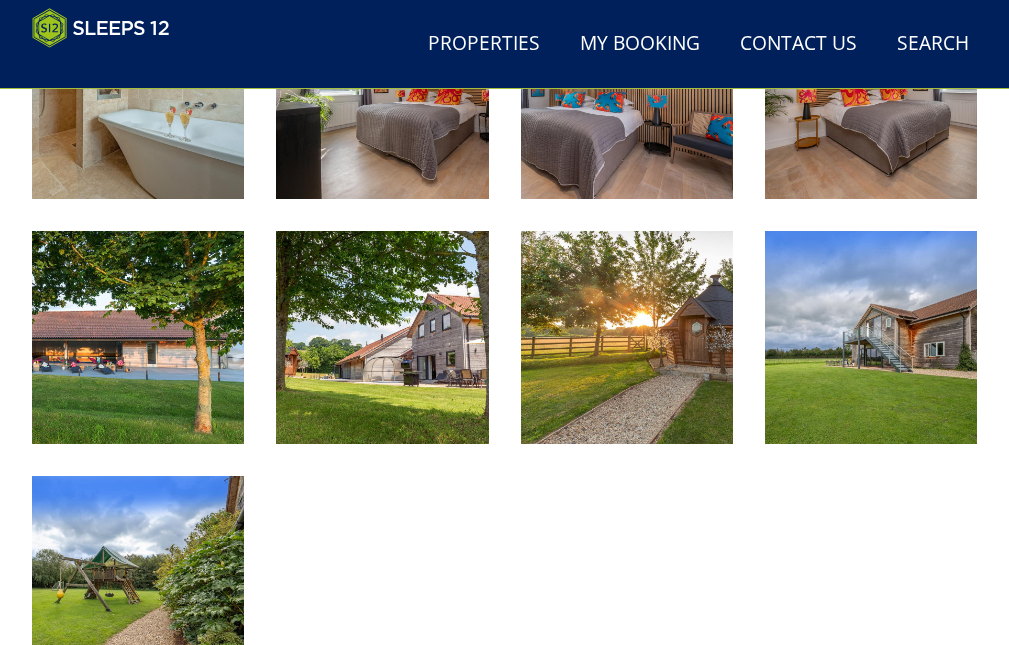 scroll, scrollTop: 2300, scrollLeft: 0, axis: vertical 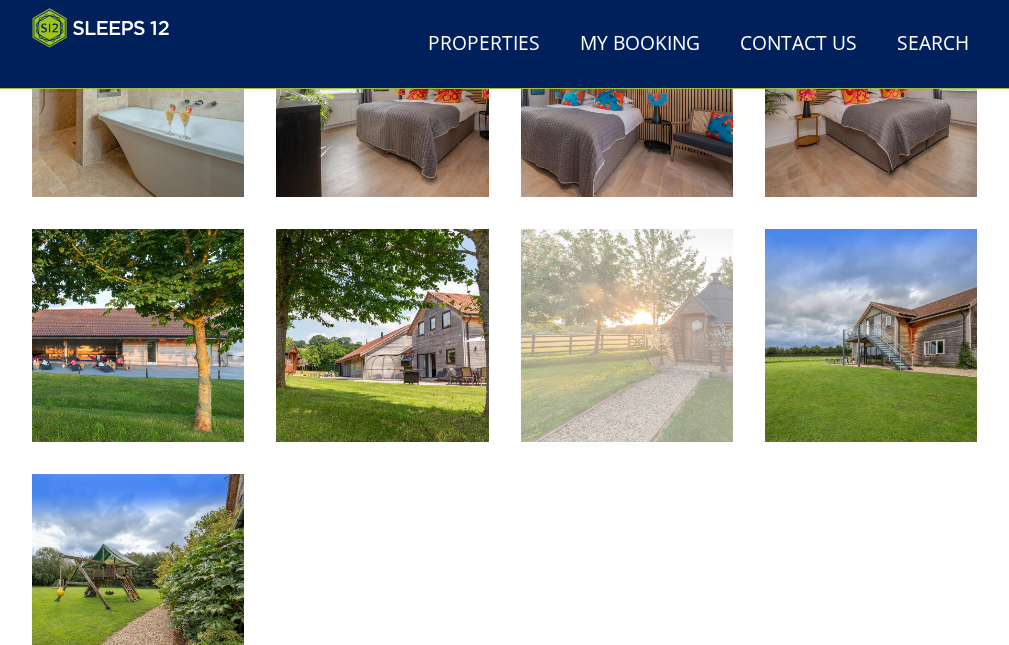click at bounding box center [627, 335] 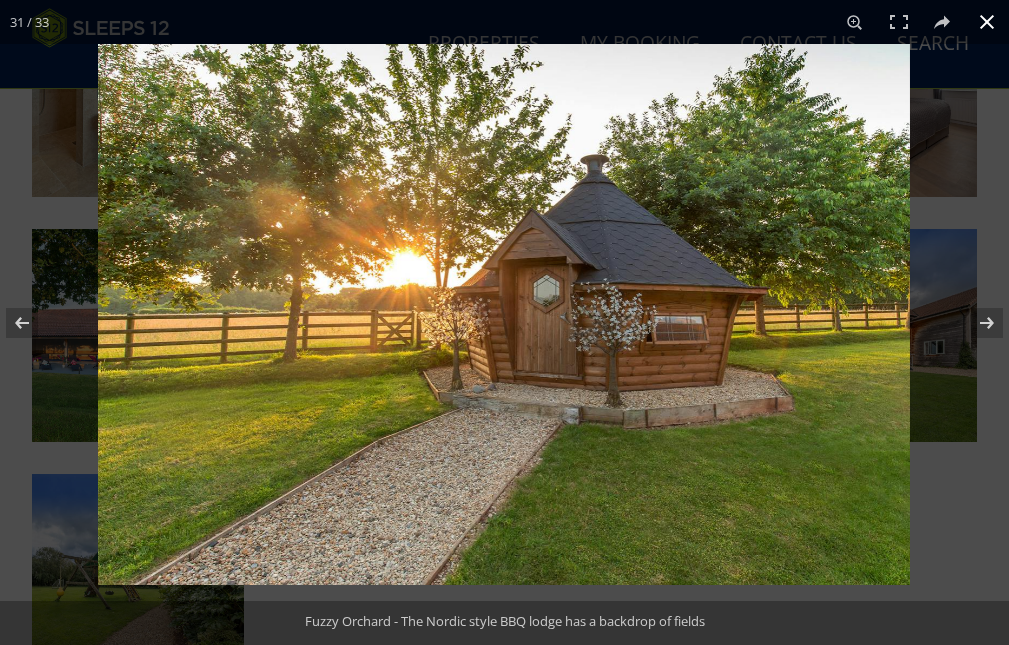 click at bounding box center (987, 22) 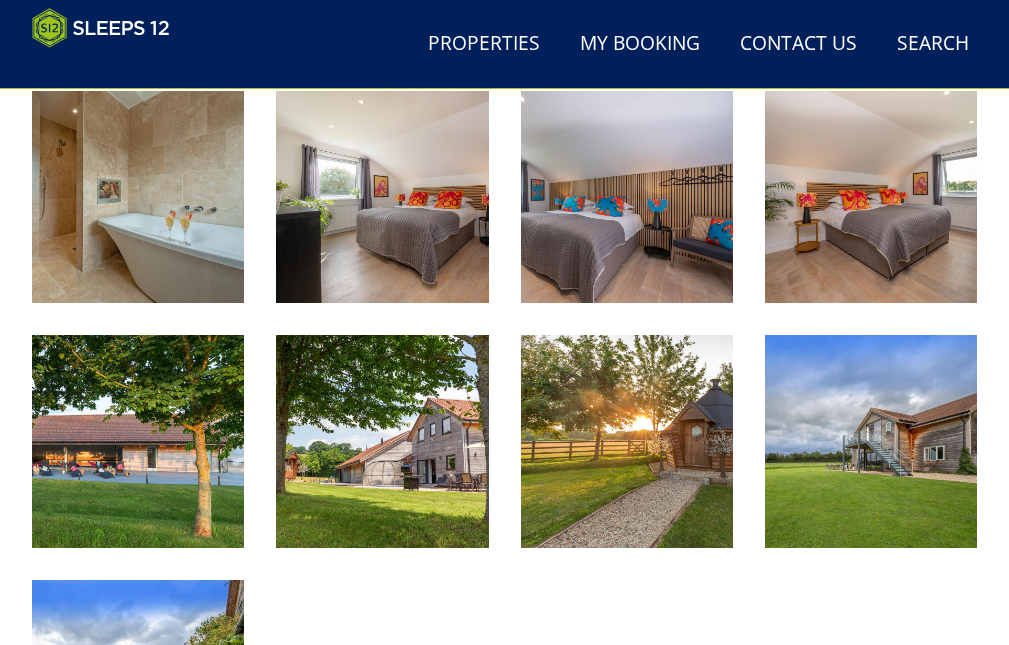 scroll, scrollTop: 2400, scrollLeft: 0, axis: vertical 